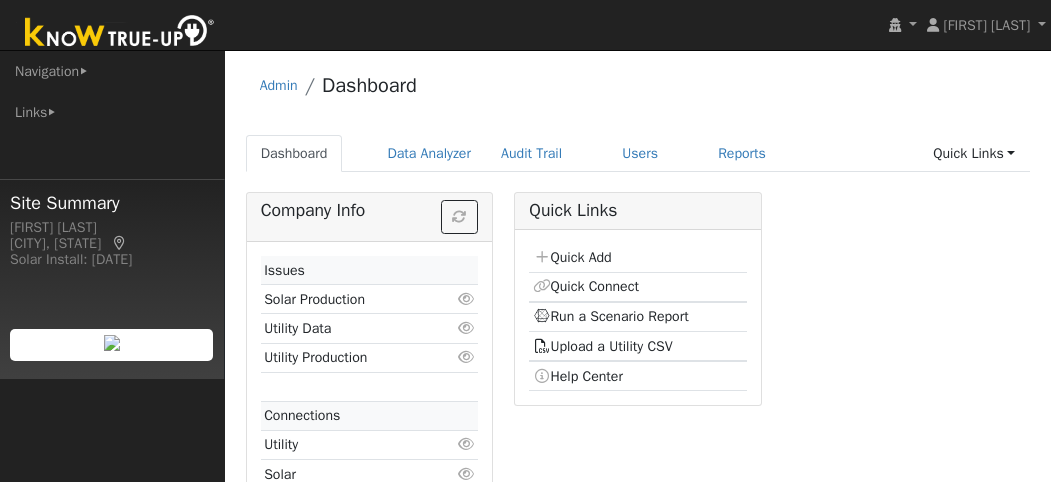 scroll, scrollTop: 0, scrollLeft: 0, axis: both 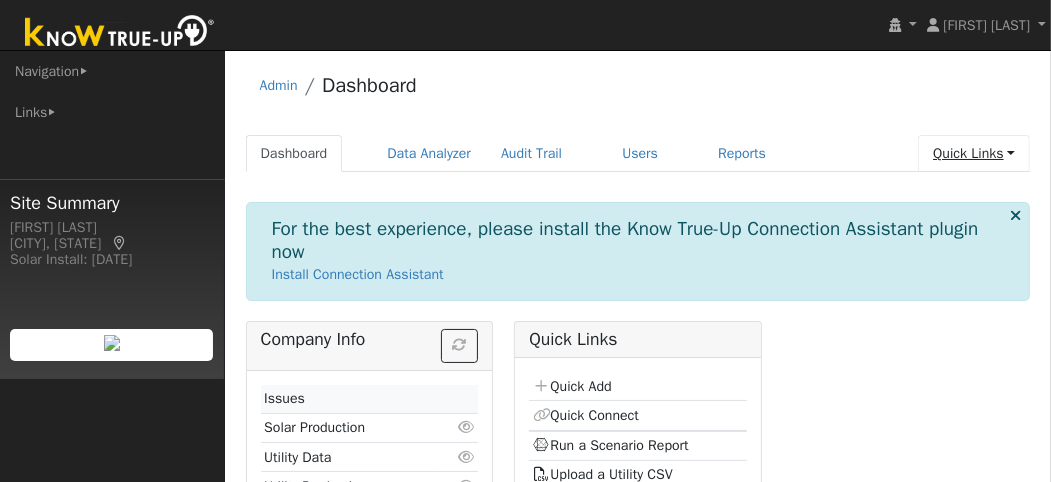 click on "Quick Links" at bounding box center (974, 153) 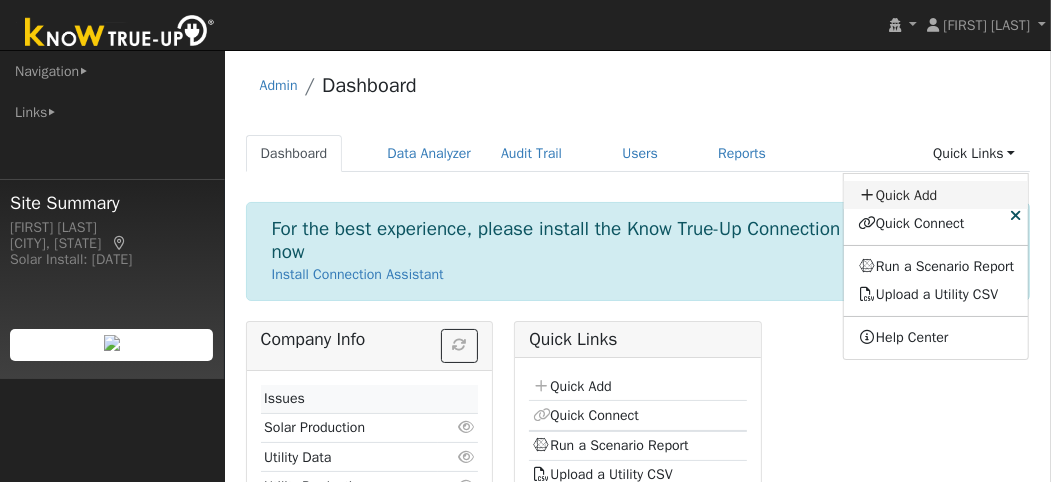 click on "Quick Add" at bounding box center [936, 195] 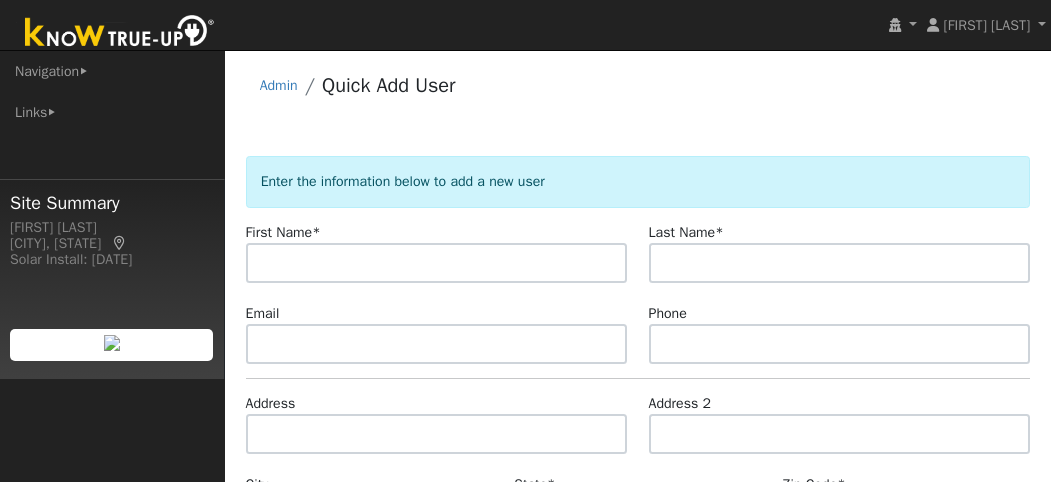 scroll, scrollTop: 0, scrollLeft: 0, axis: both 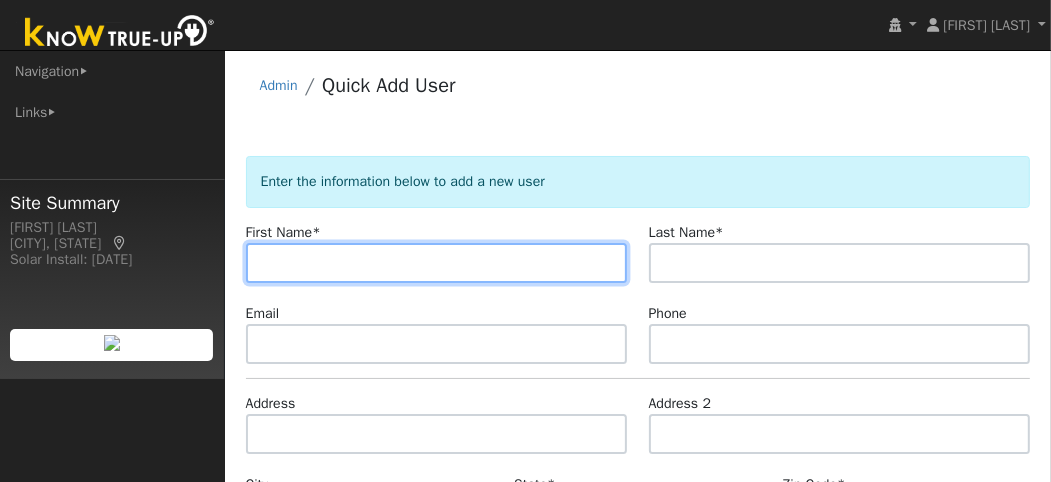 paste on "[FIRST]" 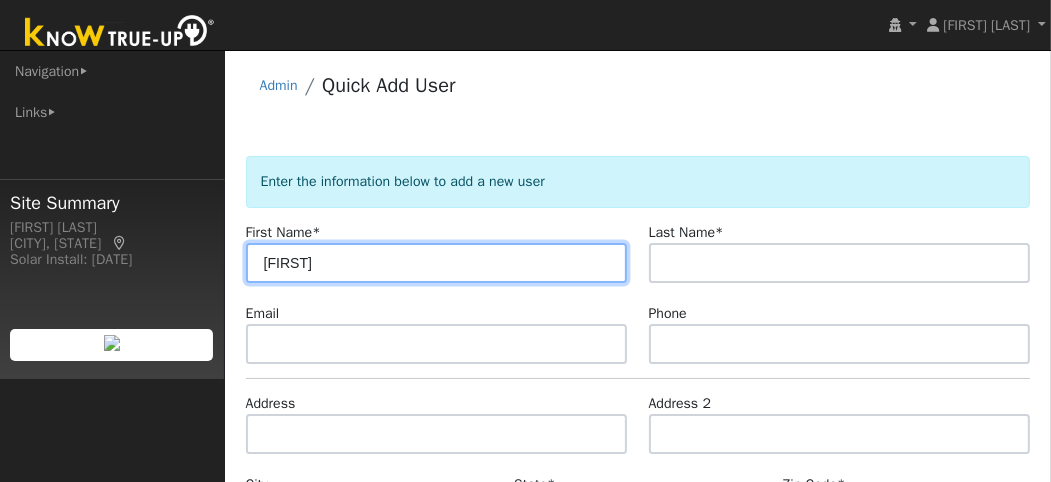 type on "Krishna" 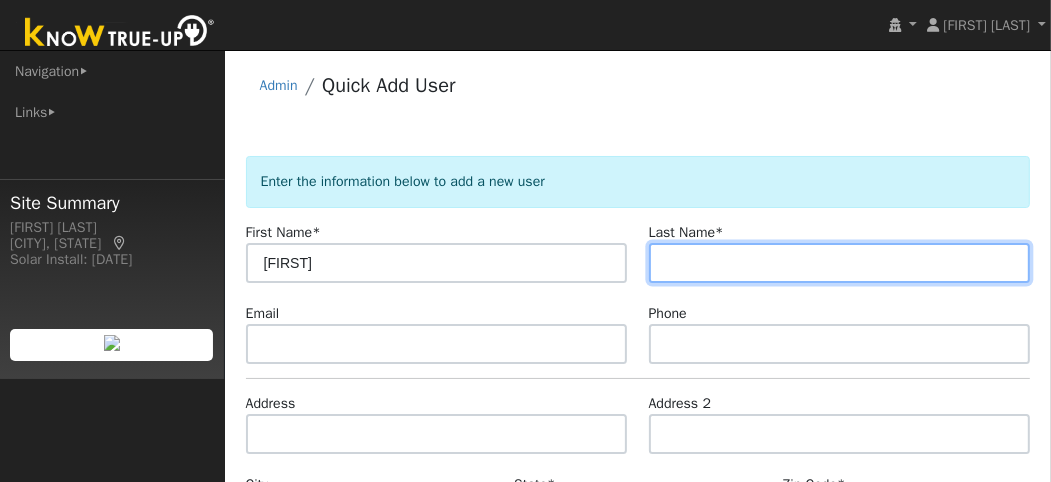 paste on "Bandarupalli" 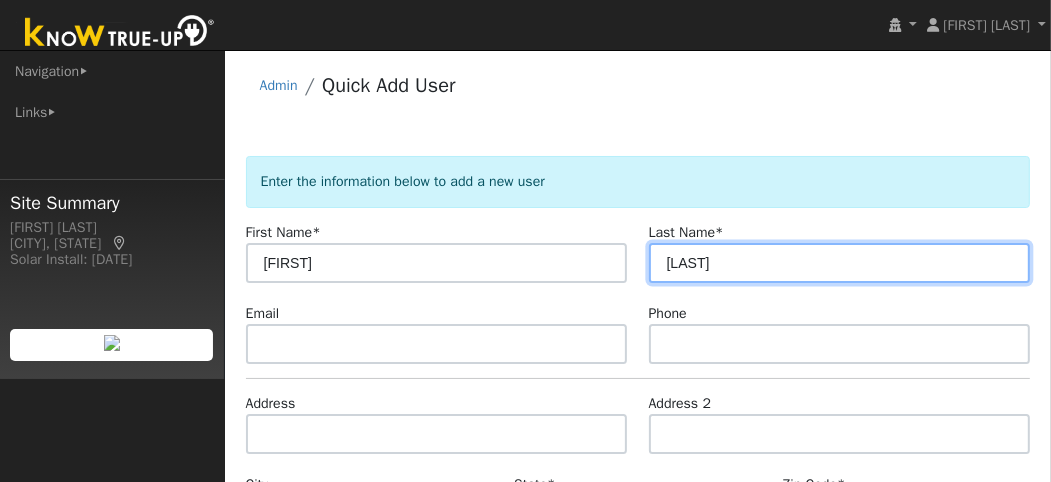 type on "Bandarupalli" 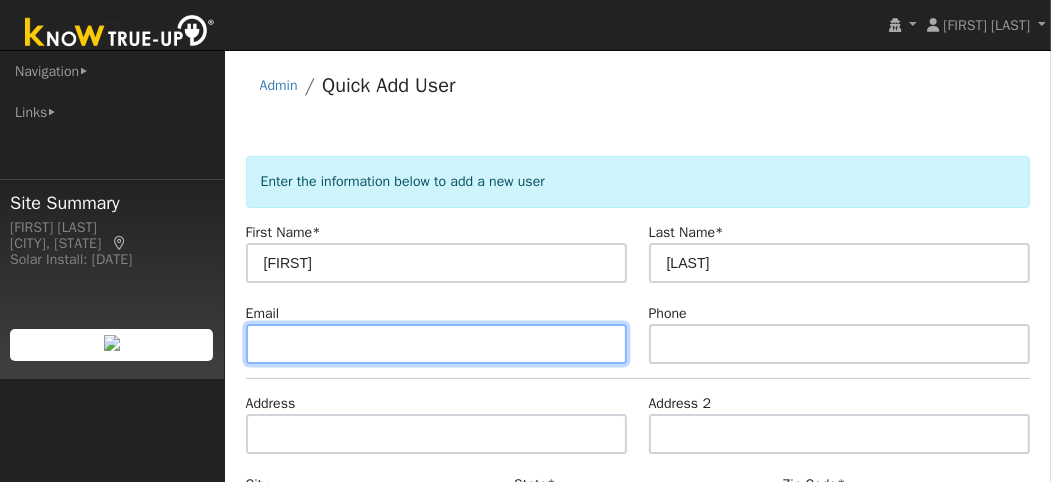 paste on "pkrish0009@gmail.com" 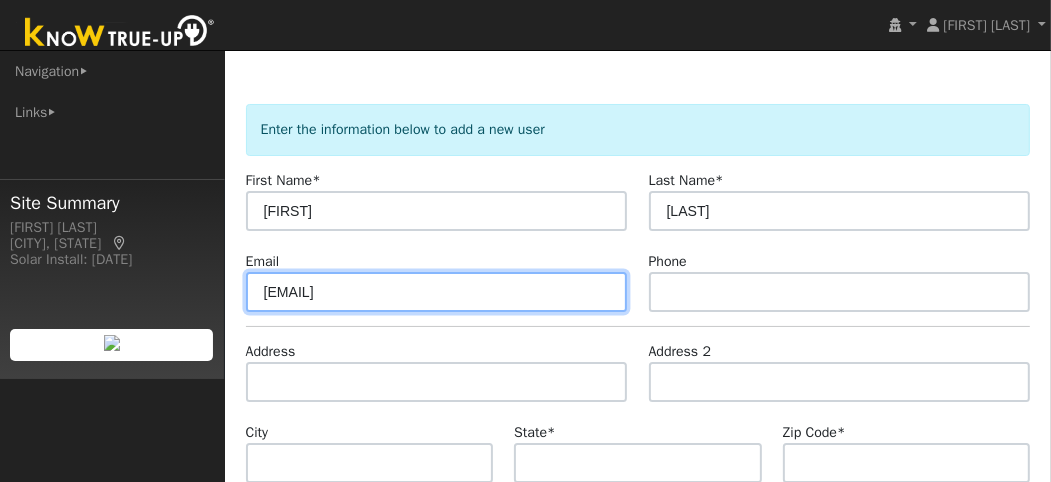 scroll, scrollTop: 100, scrollLeft: 0, axis: vertical 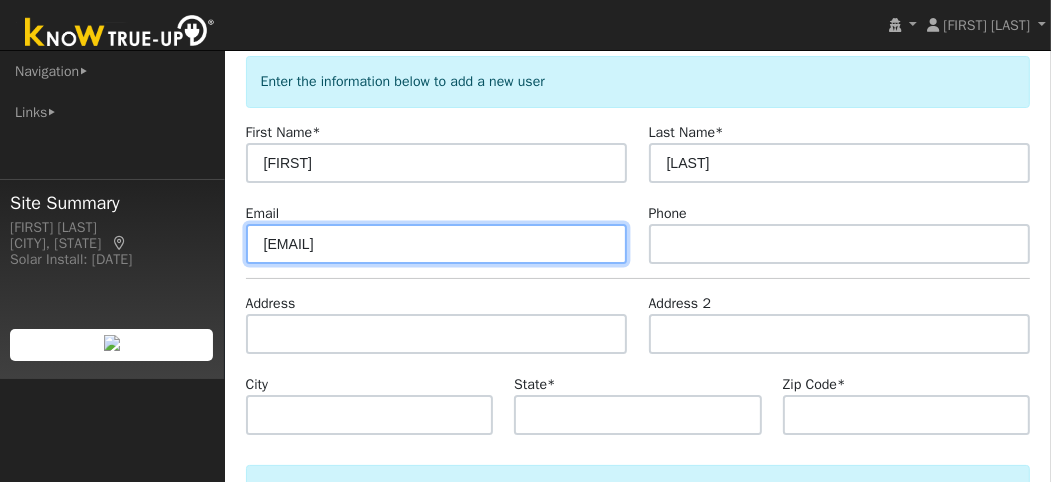 type on "pkrish0009@gmail.com" 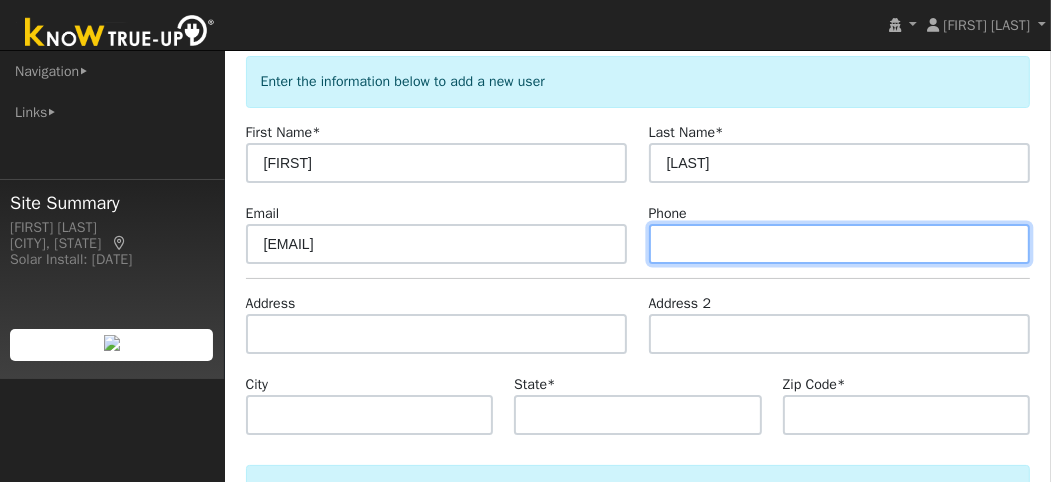 paste on "tel:408-429-0036" 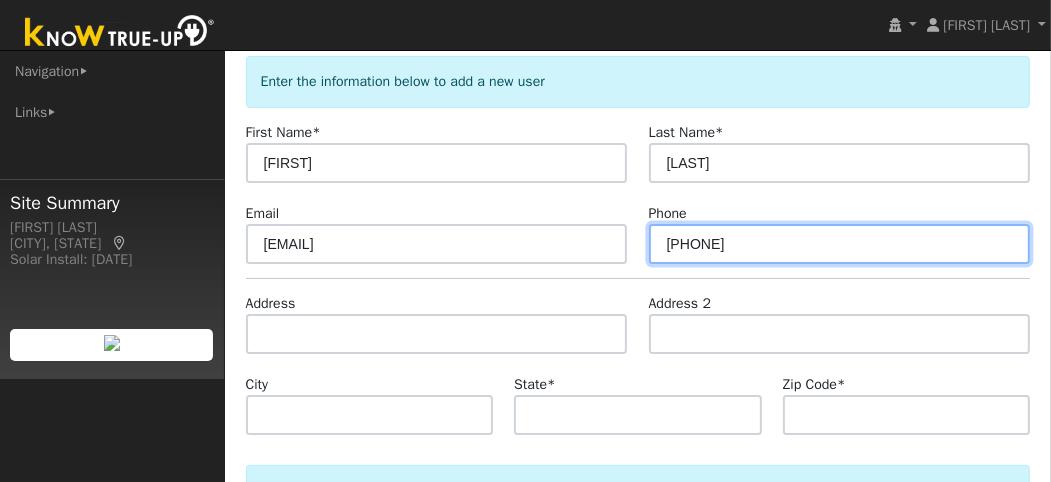 type on "tel:408-429-0036" 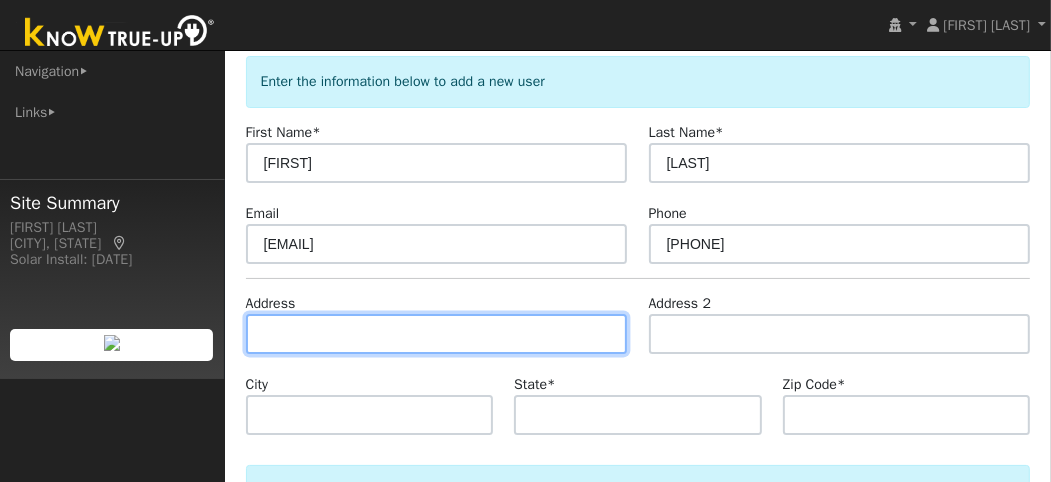 paste on "3605 Dunsmuir Circle" 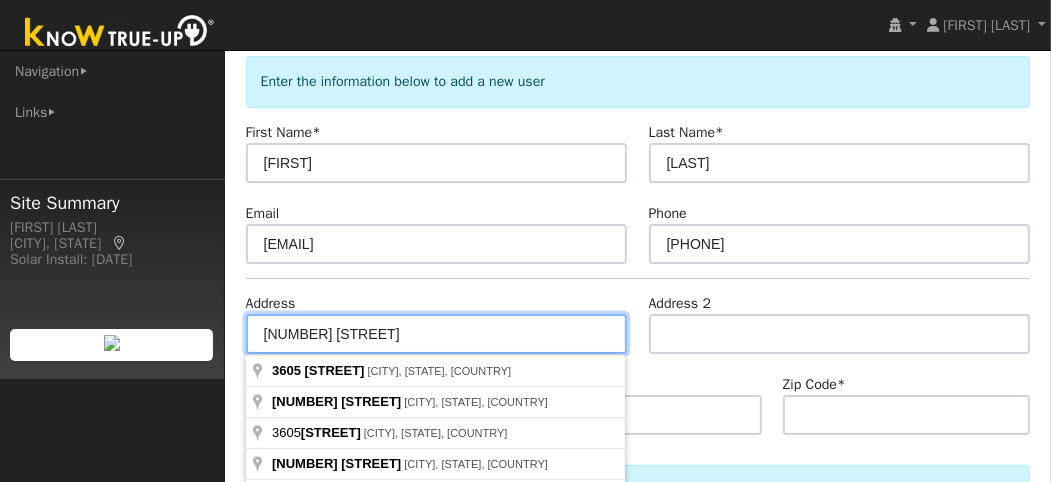 type on "3605 Dunsmuir Circle" 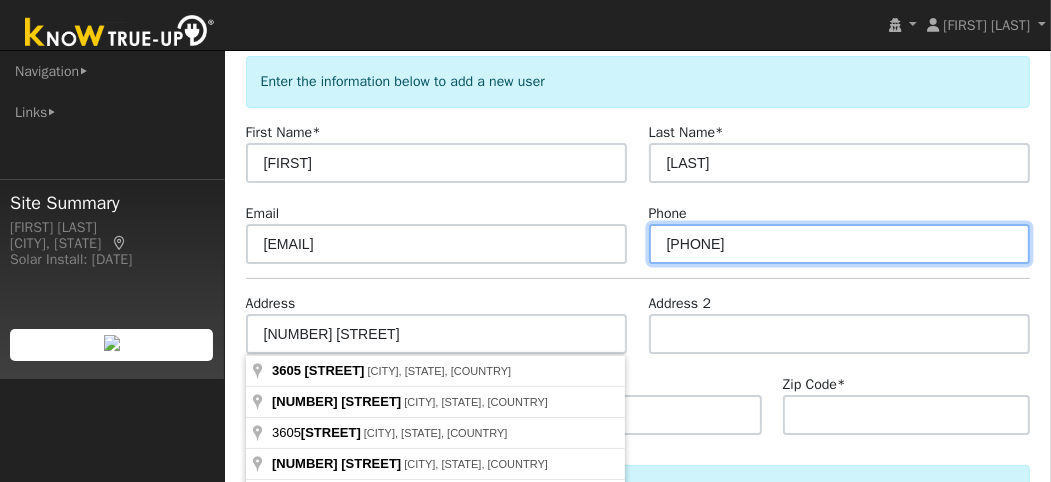 click on "tel:408-429-0036" at bounding box center (840, 244) 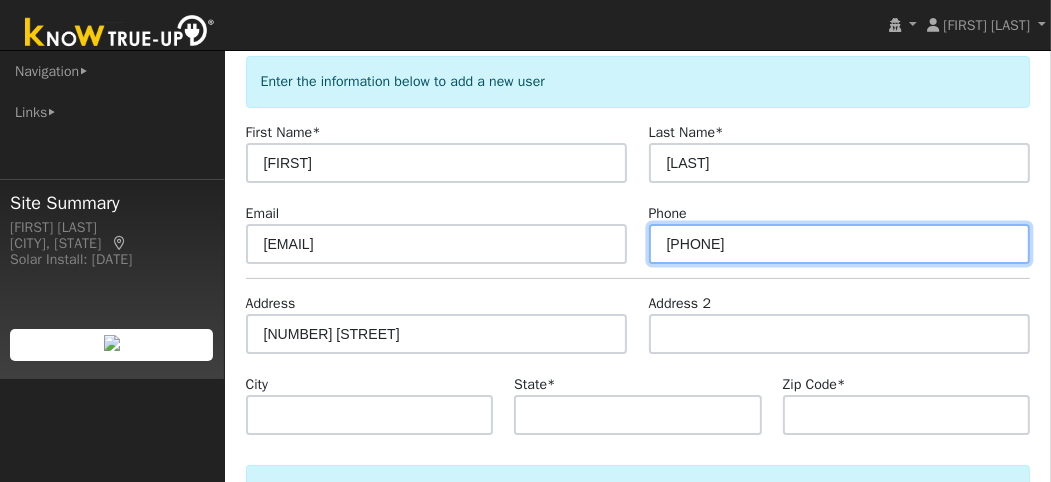 click on ":408-429-0036" at bounding box center (840, 244) 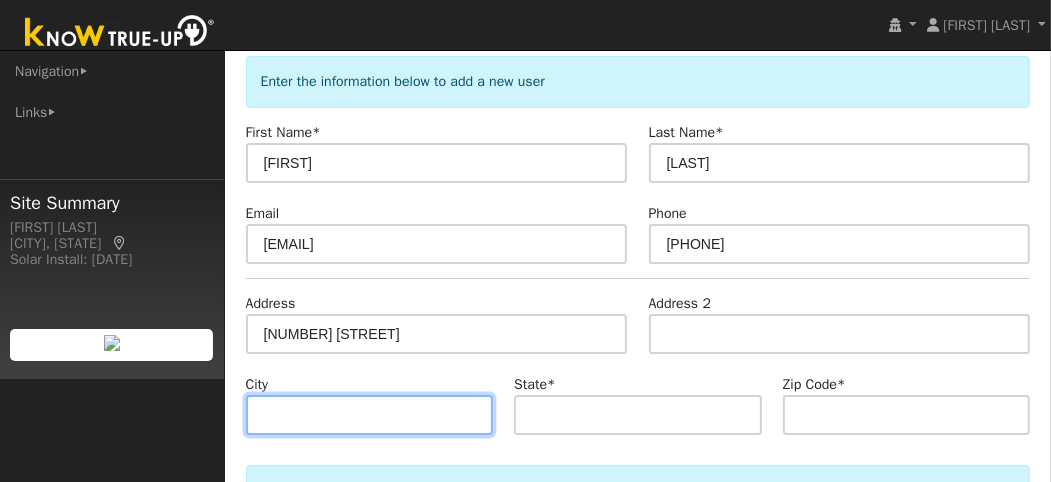 paste on "Pleasanton" 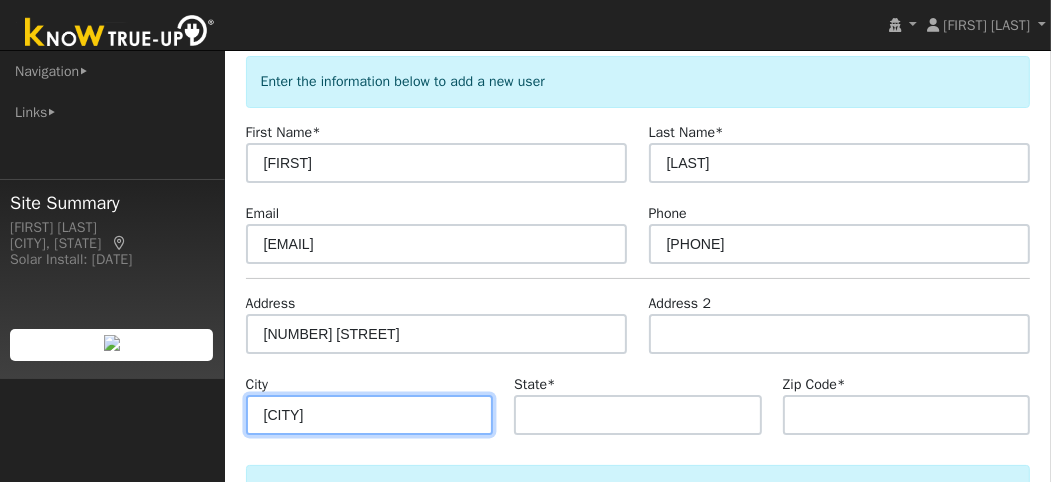 type on "Pleasanton" 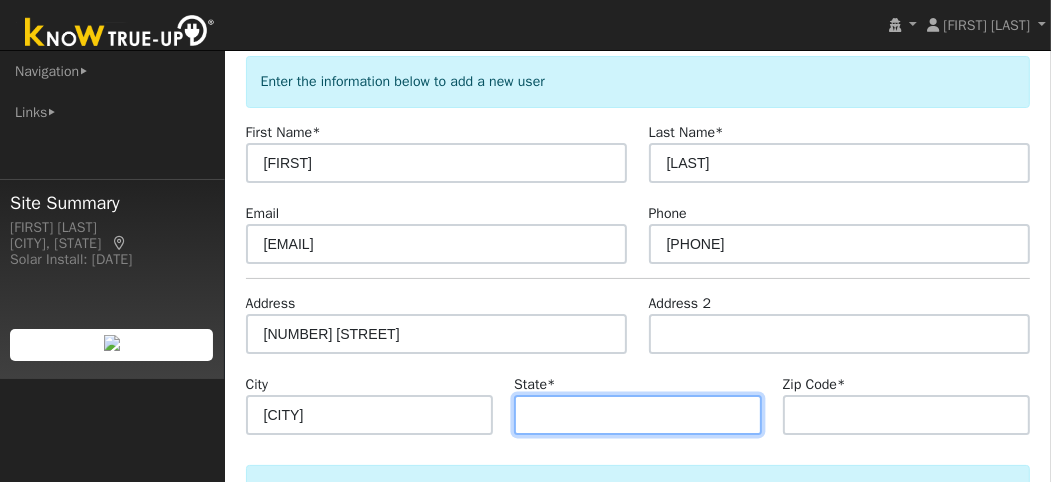 click at bounding box center (638, 415) 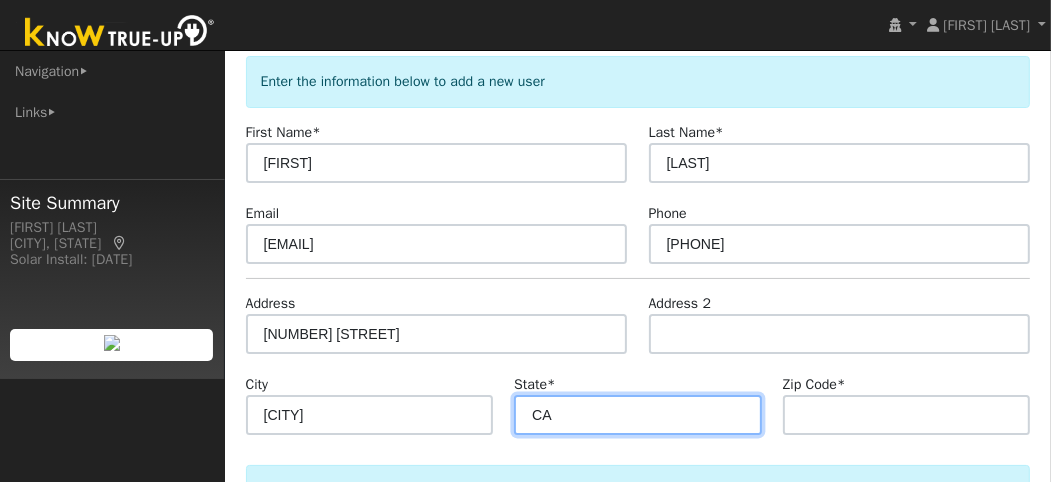 type on "CA" 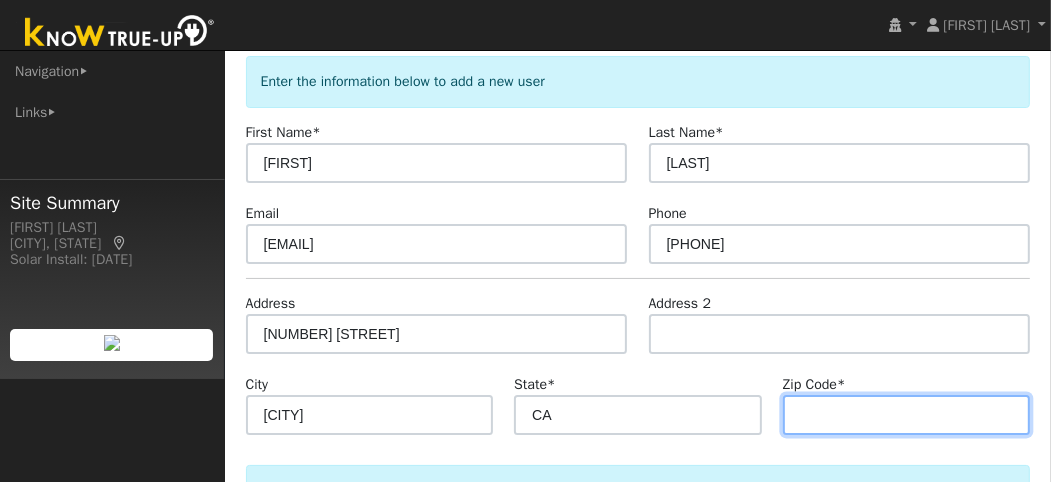 click at bounding box center (907, 415) 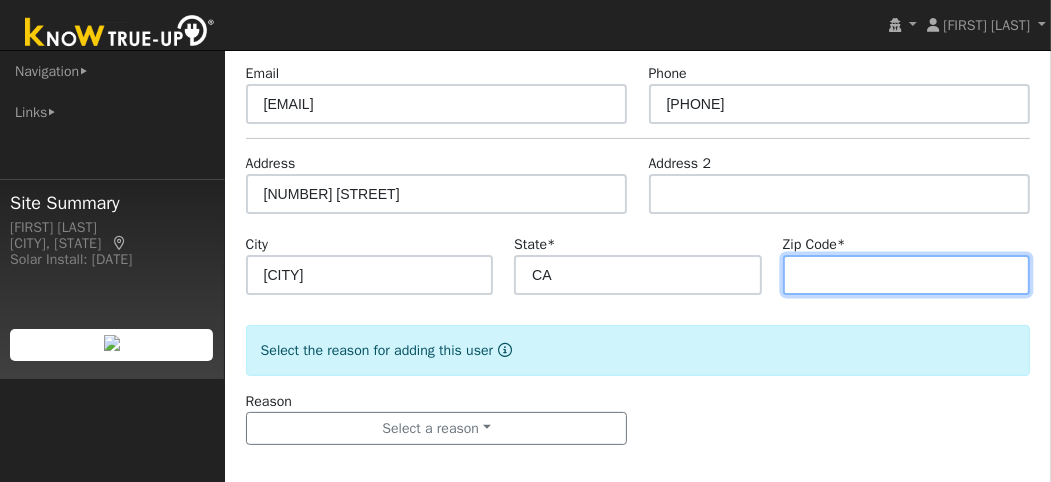 scroll, scrollTop: 252, scrollLeft: 0, axis: vertical 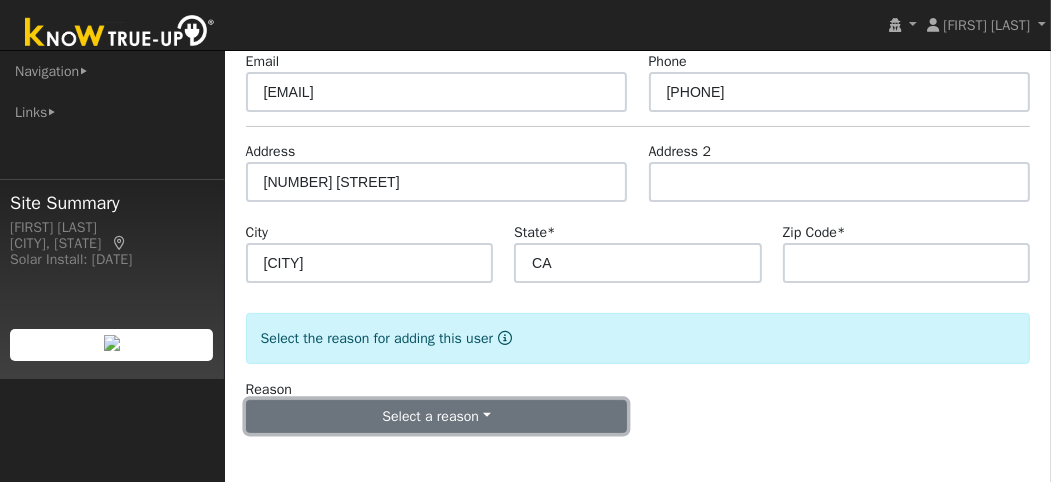 click on "Select a reason" at bounding box center (437, 417) 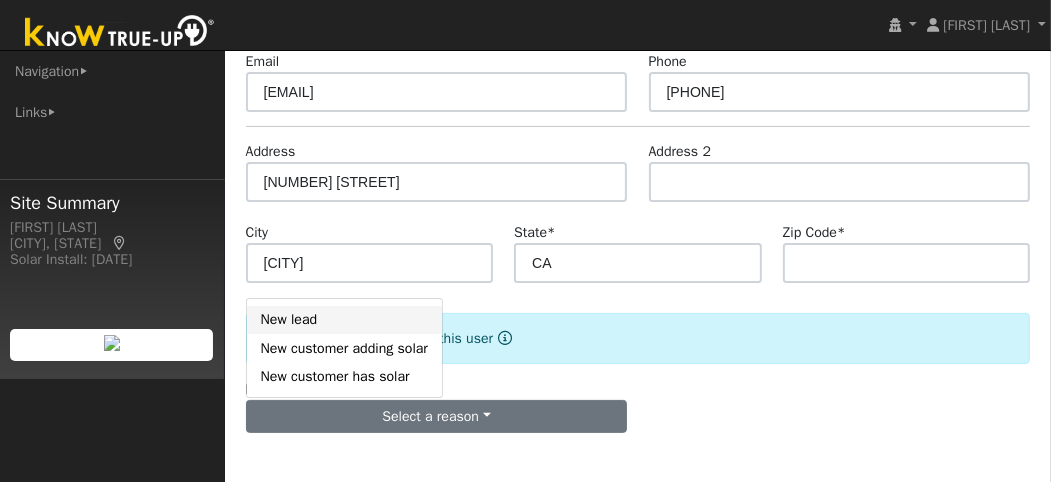 click on "New lead" at bounding box center (344, 320) 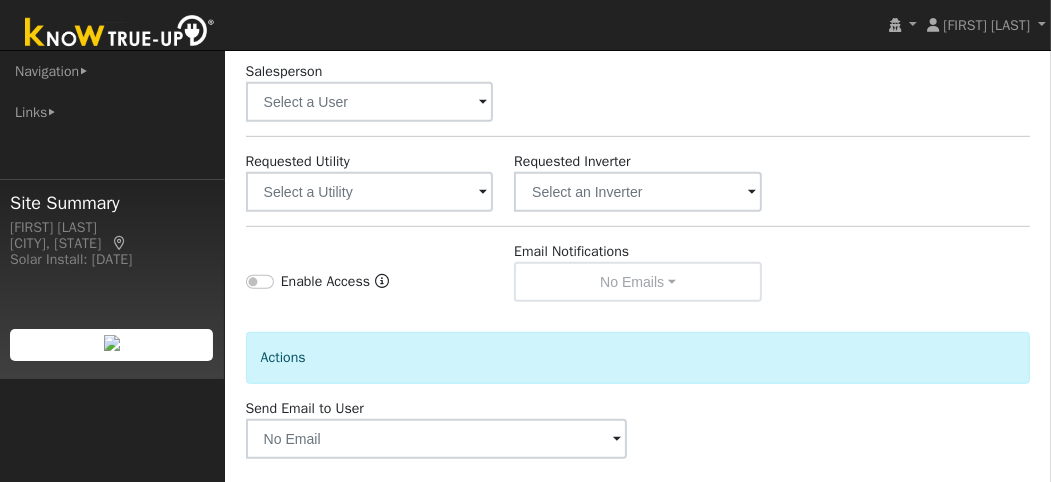 scroll, scrollTop: 752, scrollLeft: 0, axis: vertical 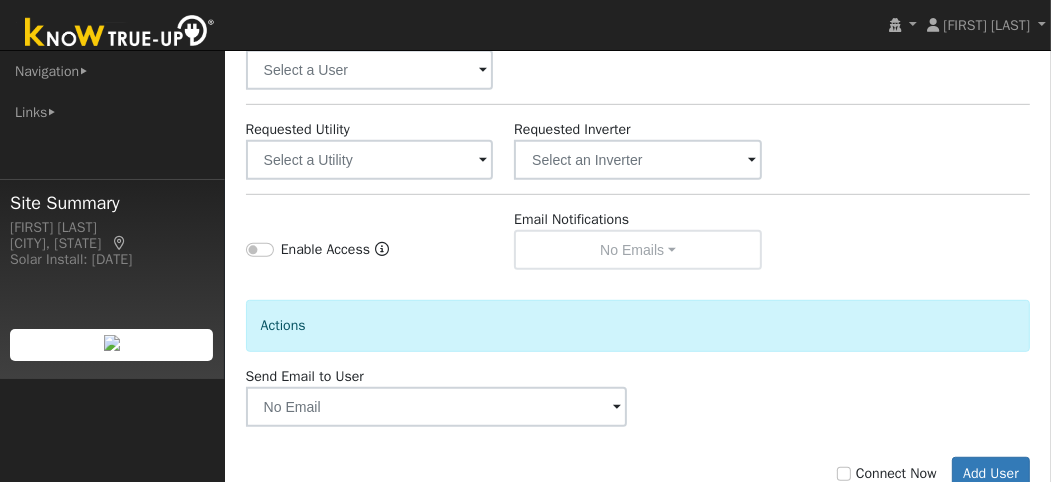 click at bounding box center [483, 161] 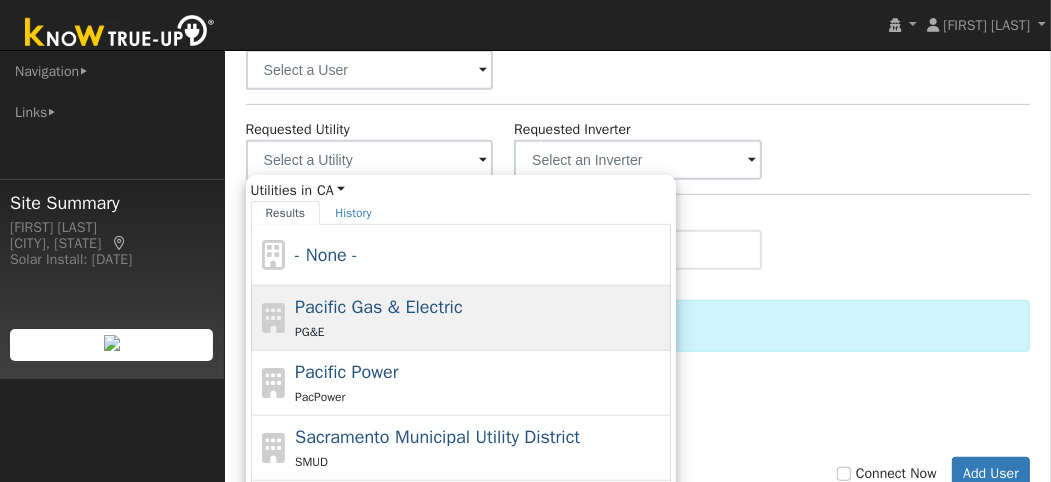 click on "Pacific Gas & Electric" at bounding box center (379, 307) 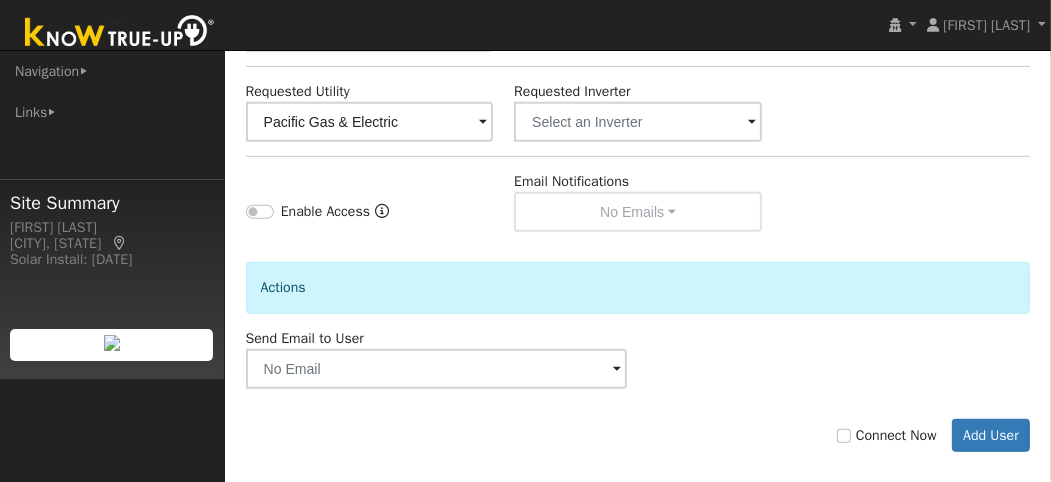 scroll, scrollTop: 808, scrollLeft: 0, axis: vertical 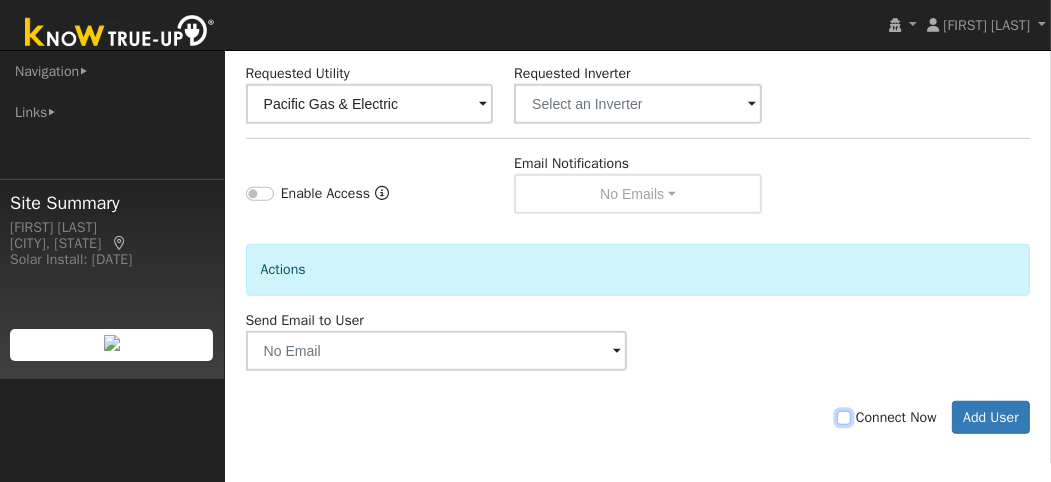 click on "Connect Now" at bounding box center [844, 418] 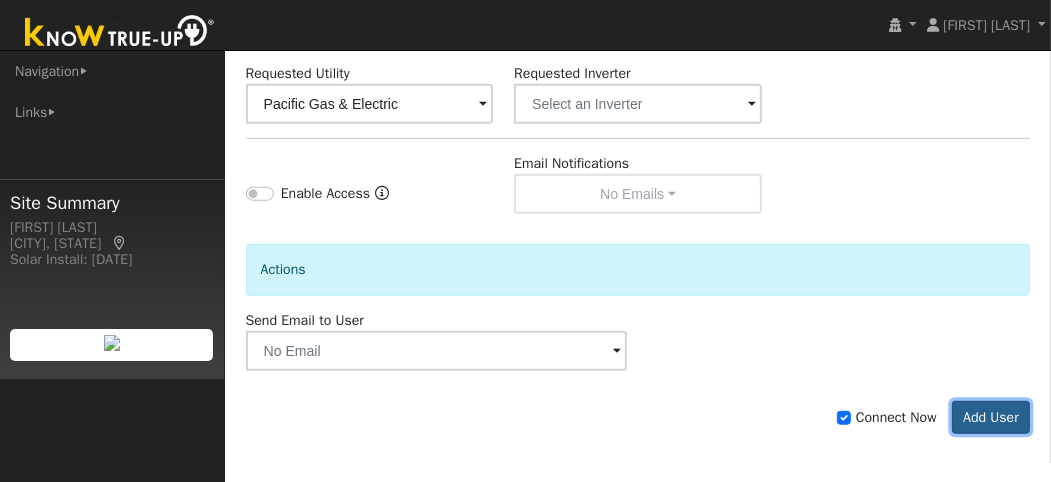 click on "Add User" at bounding box center (991, 418) 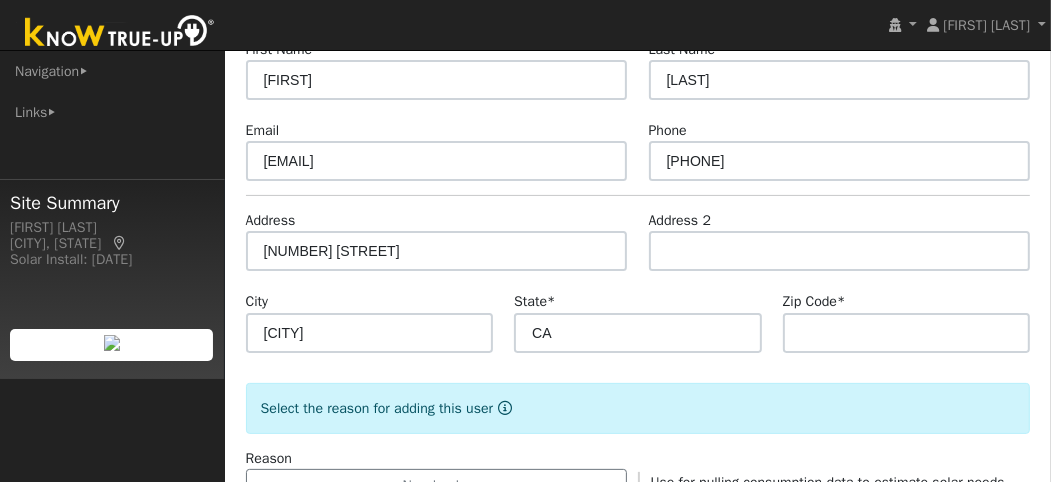 scroll, scrollTop: 200, scrollLeft: 0, axis: vertical 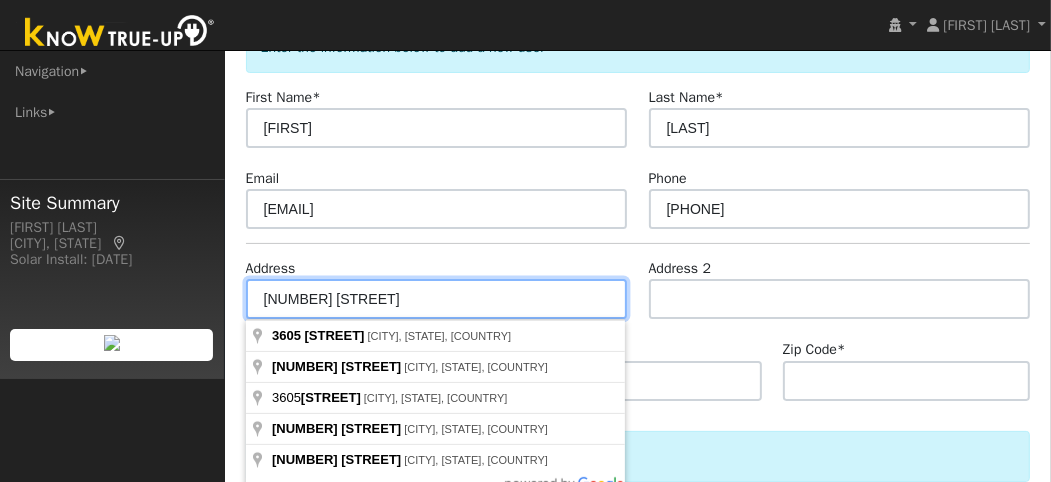 drag, startPoint x: 401, startPoint y: 296, endPoint x: 220, endPoint y: 270, distance: 182.85786 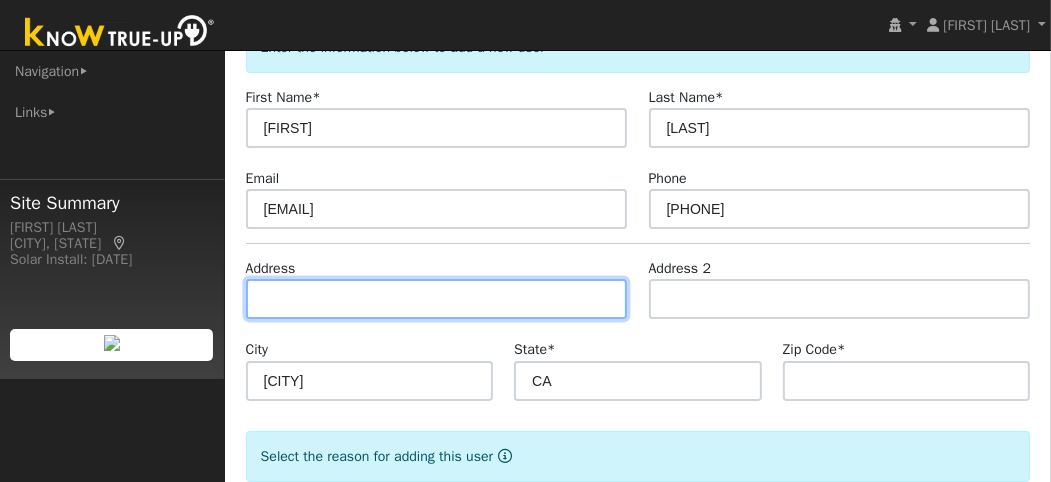 type 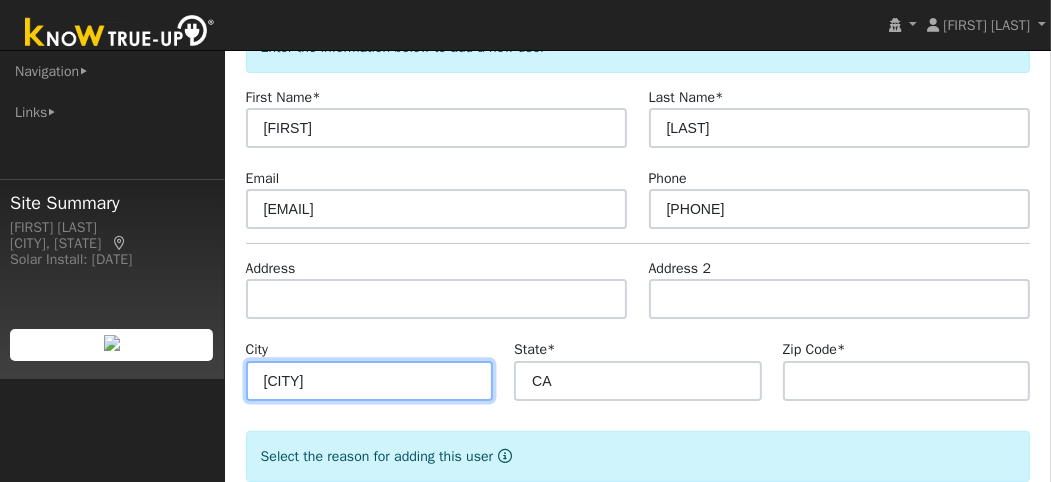 drag, startPoint x: 352, startPoint y: 375, endPoint x: 189, endPoint y: 383, distance: 163.1962 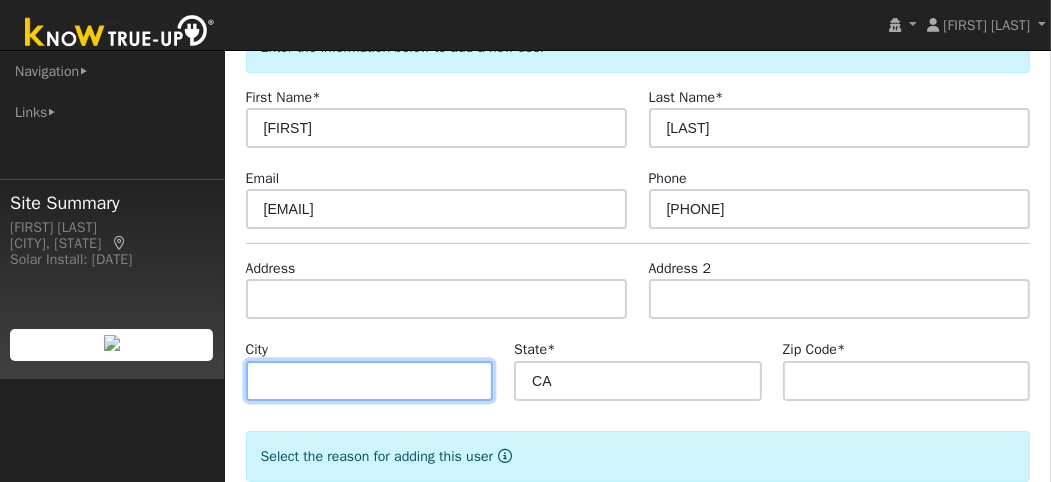 type 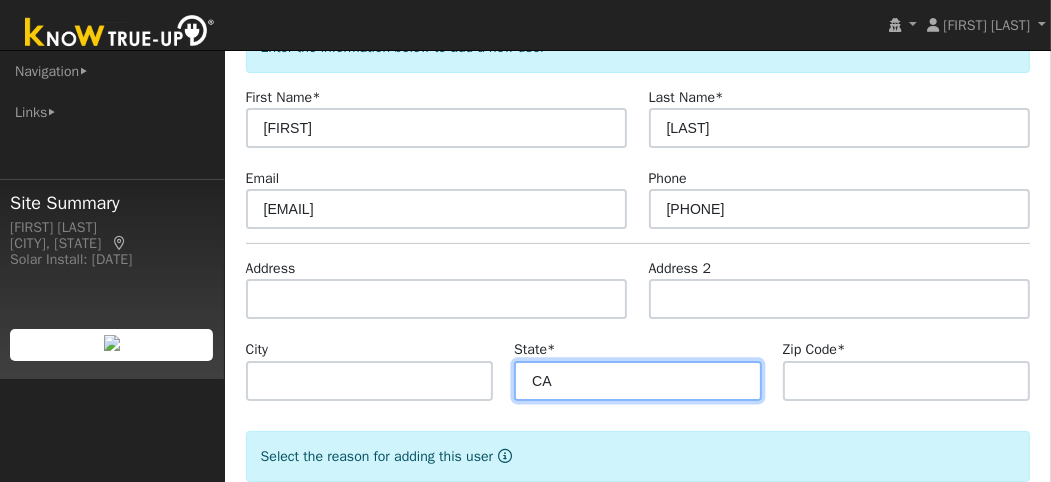 drag, startPoint x: 551, startPoint y: 379, endPoint x: 485, endPoint y: 373, distance: 66.27216 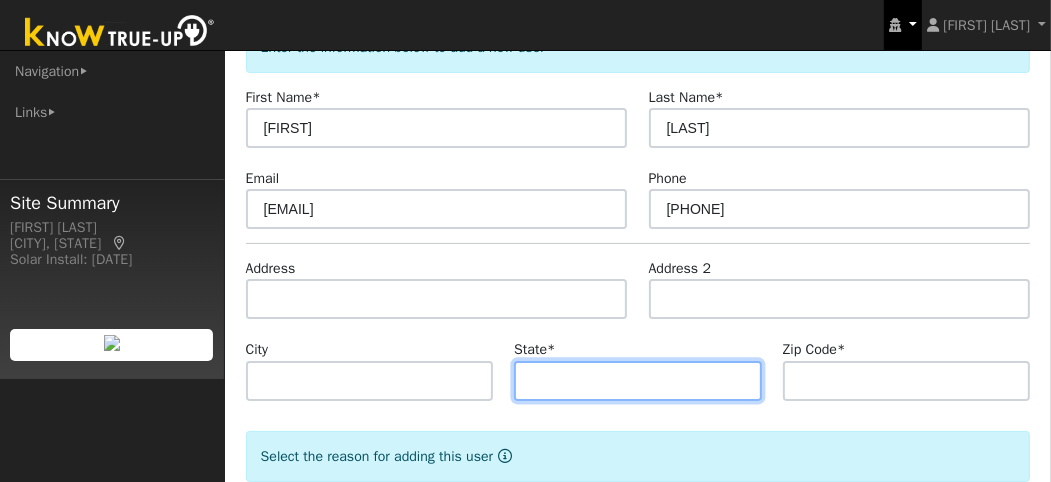 type 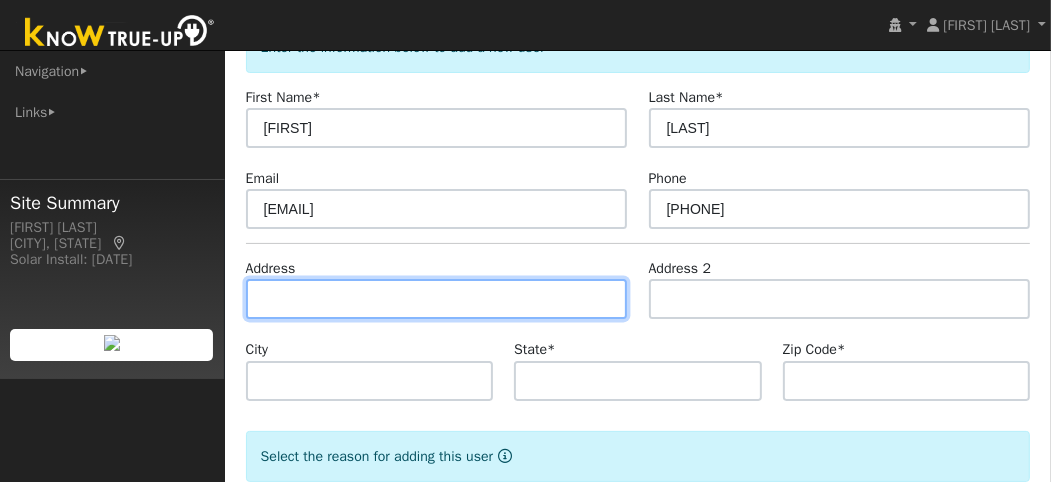 paste on "3605 Dunsmuir Circle" 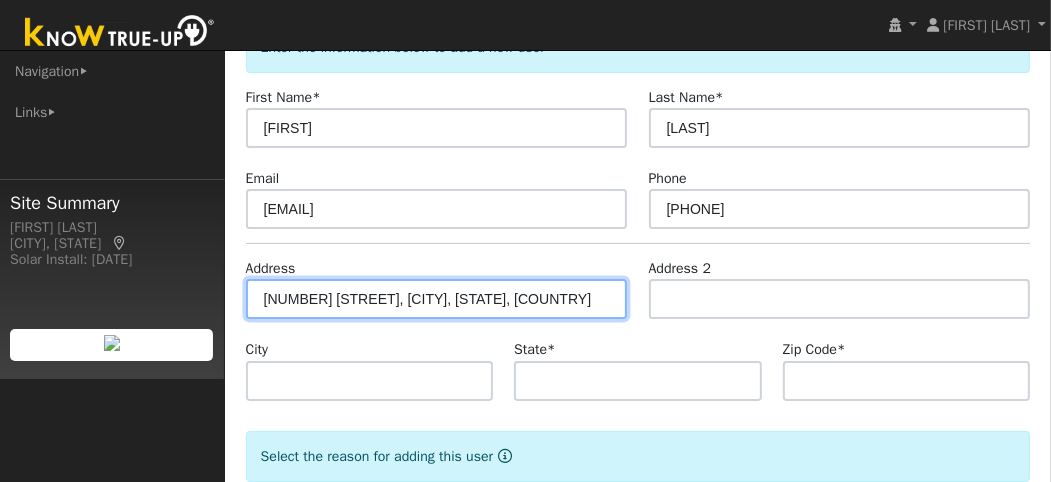type on "3605 Dunsmuir Circle" 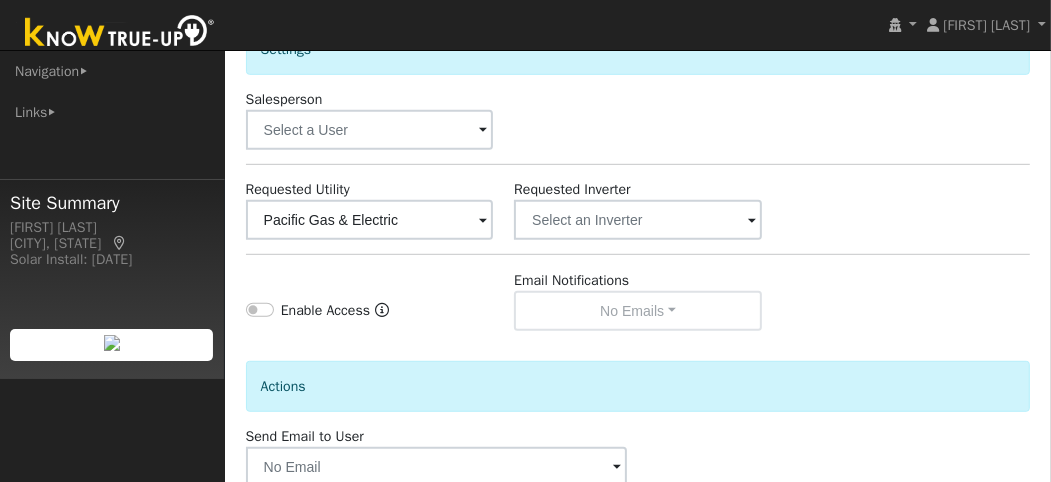 scroll, scrollTop: 873, scrollLeft: 0, axis: vertical 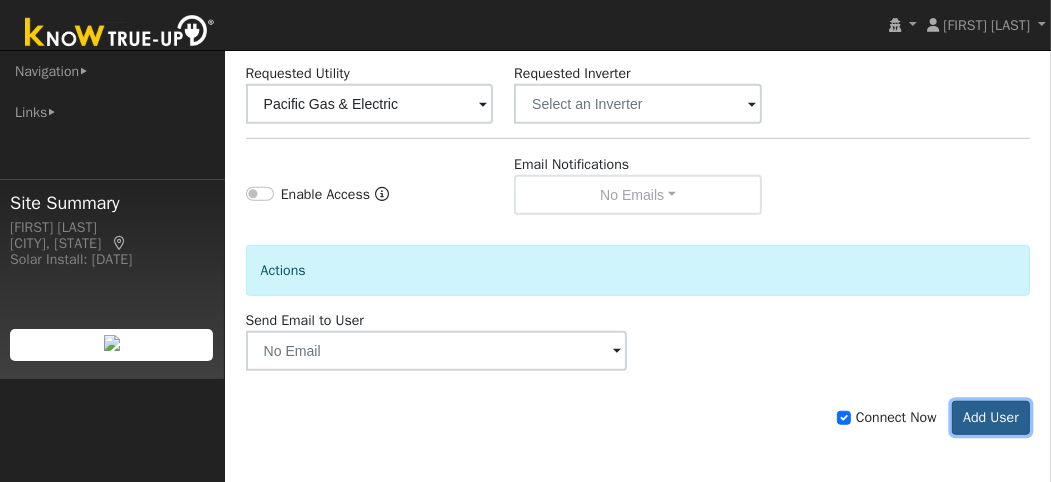 click on "Add User" at bounding box center (991, 418) 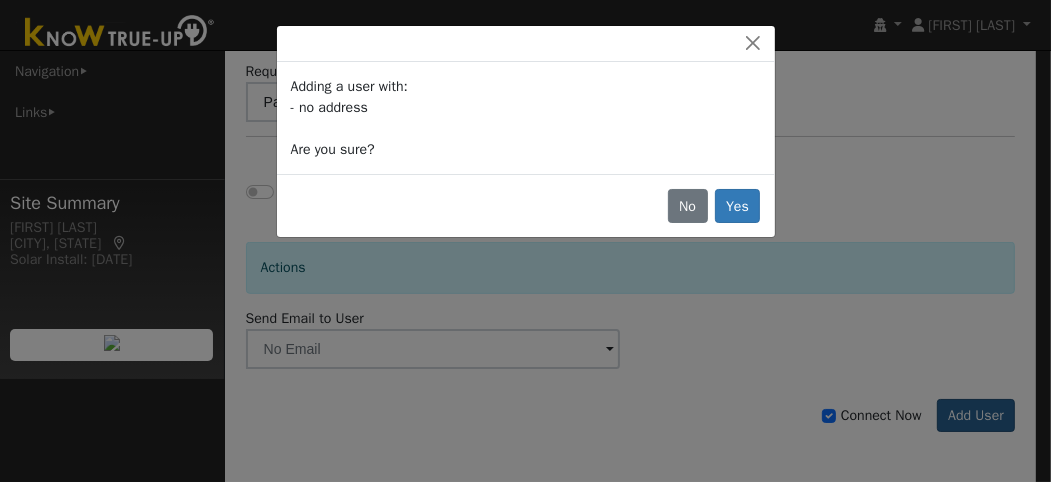 scroll, scrollTop: 808, scrollLeft: 0, axis: vertical 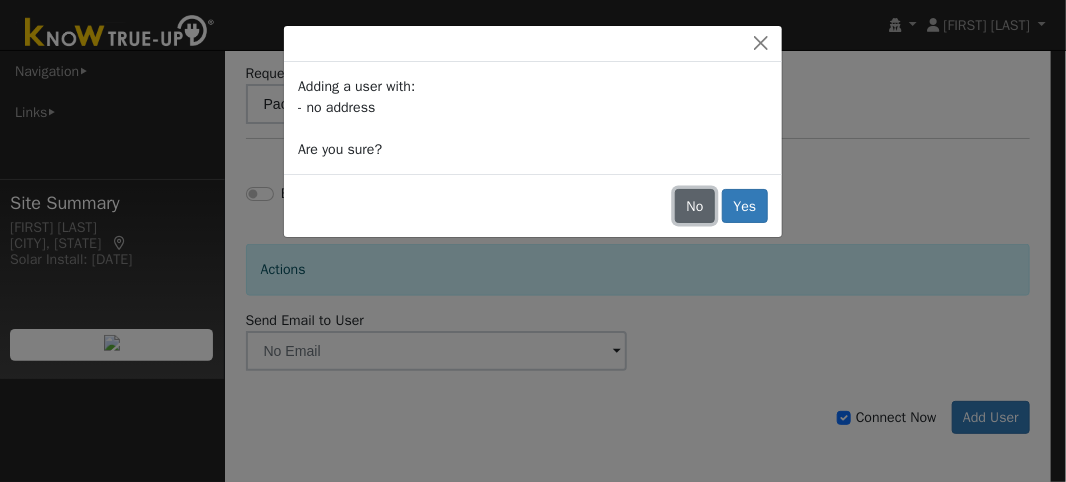 click on "No" at bounding box center [695, 206] 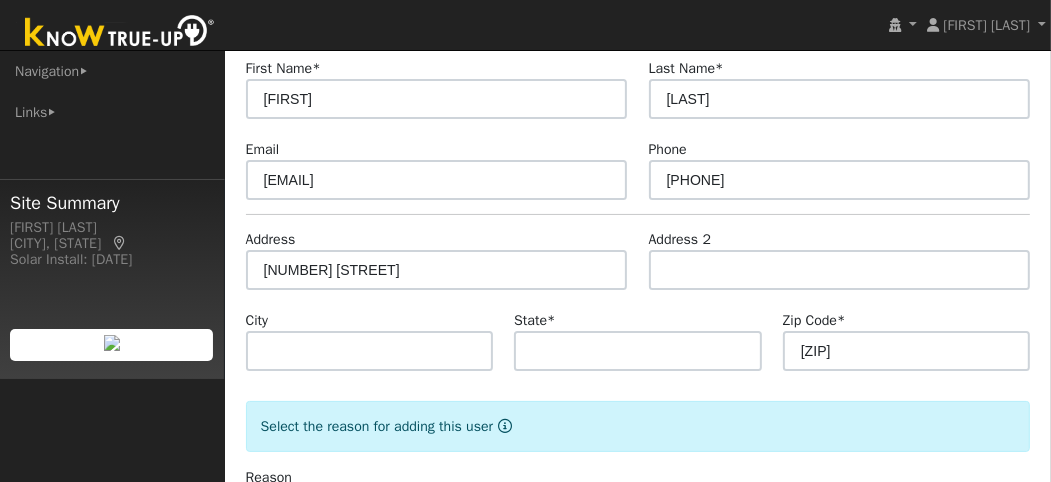 scroll, scrollTop: 108, scrollLeft: 0, axis: vertical 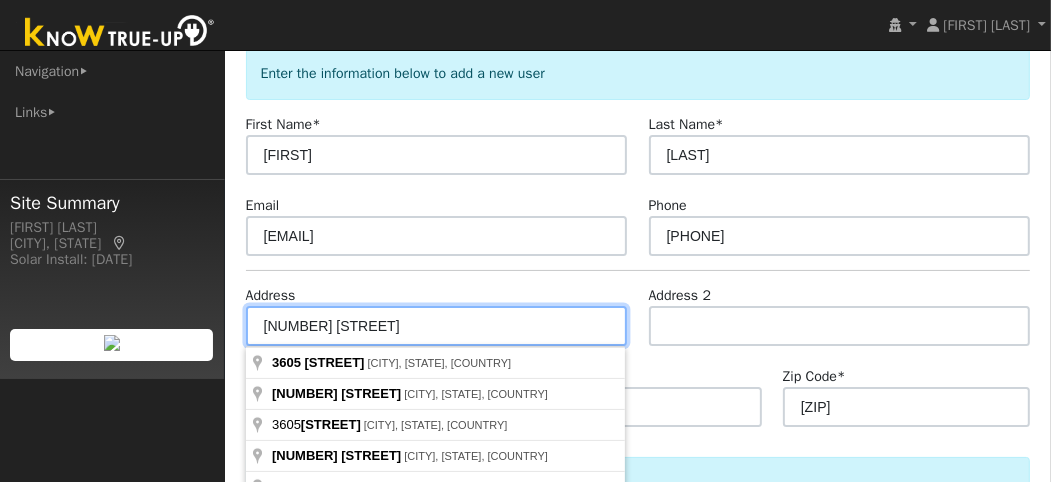 drag, startPoint x: 438, startPoint y: 327, endPoint x: 239, endPoint y: 299, distance: 200.96019 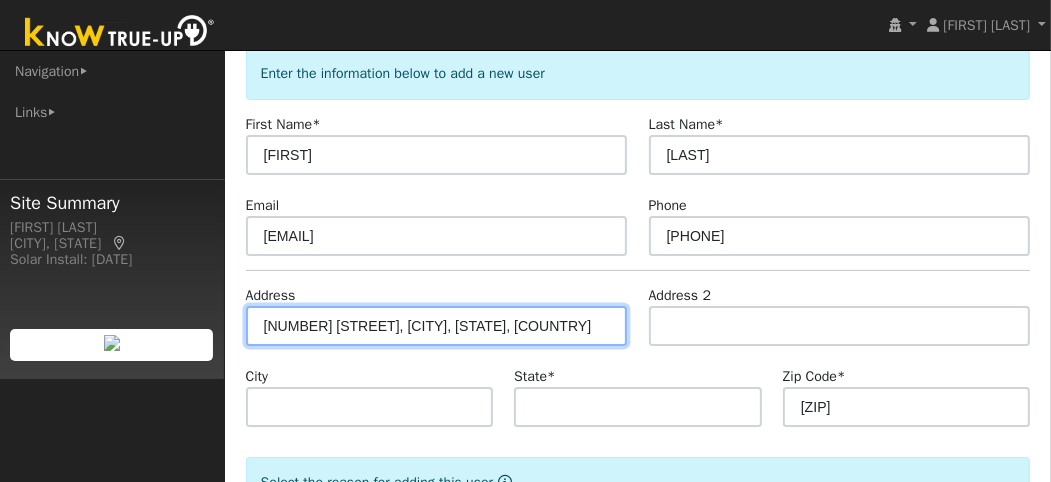 type on "3605 Dunsmuir Circle" 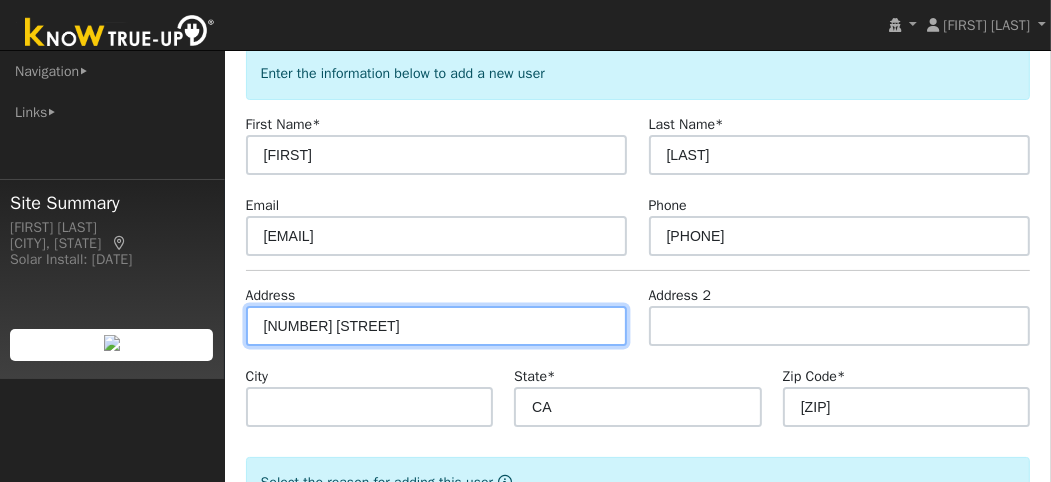 drag, startPoint x: 419, startPoint y: 326, endPoint x: 251, endPoint y: 321, distance: 168.07439 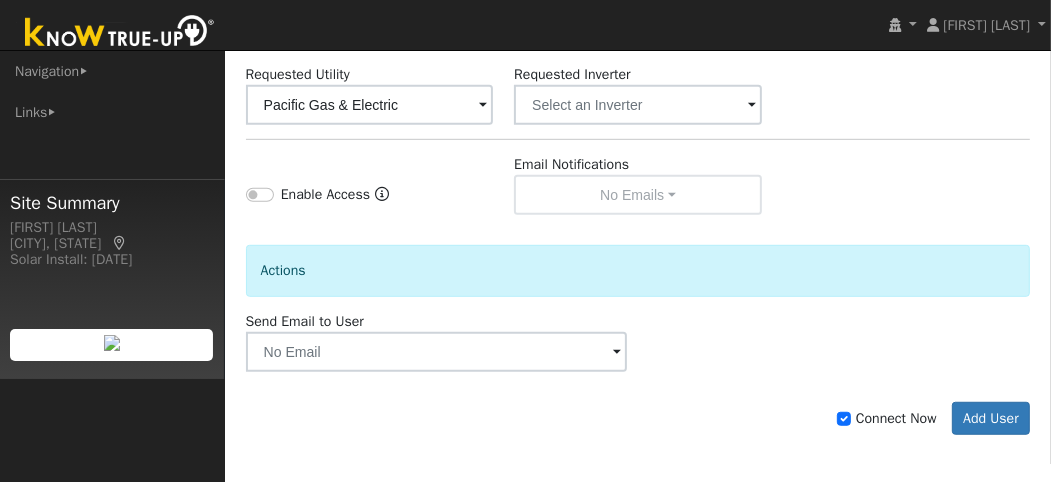 scroll, scrollTop: 808, scrollLeft: 0, axis: vertical 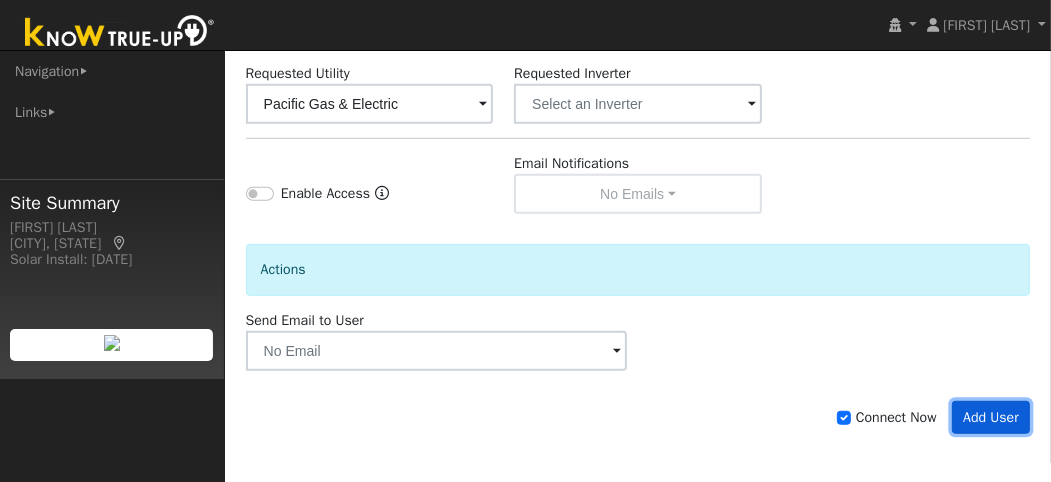 click on "Add User" at bounding box center [991, 418] 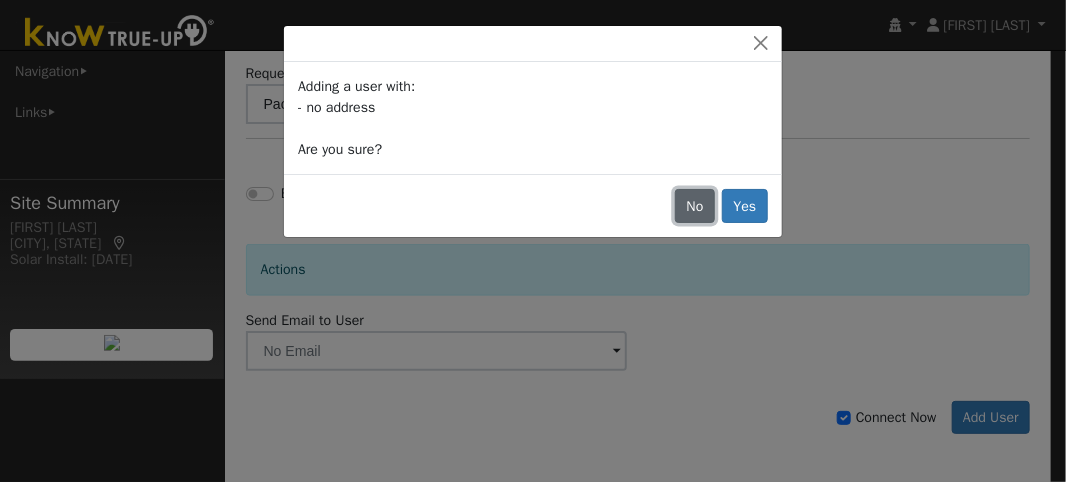 click on "No" at bounding box center (695, 206) 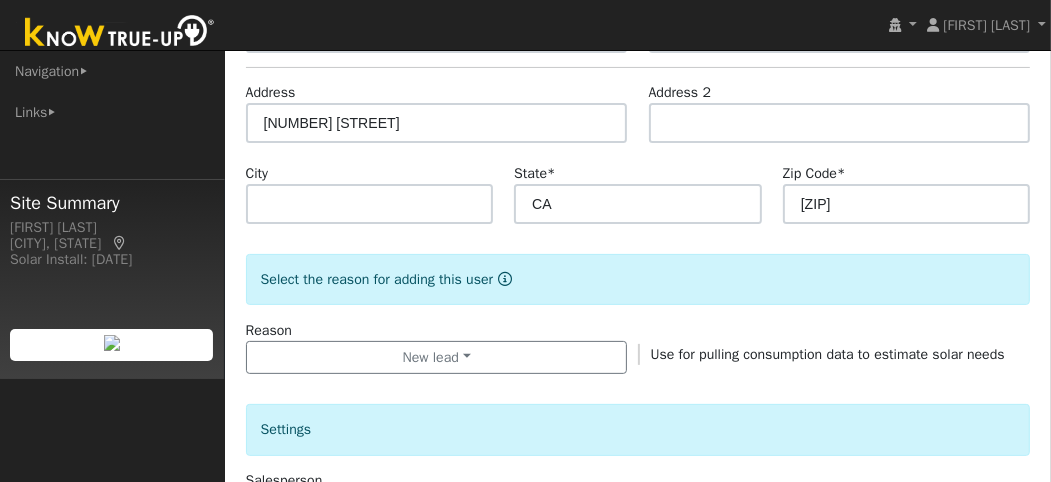 scroll, scrollTop: 108, scrollLeft: 0, axis: vertical 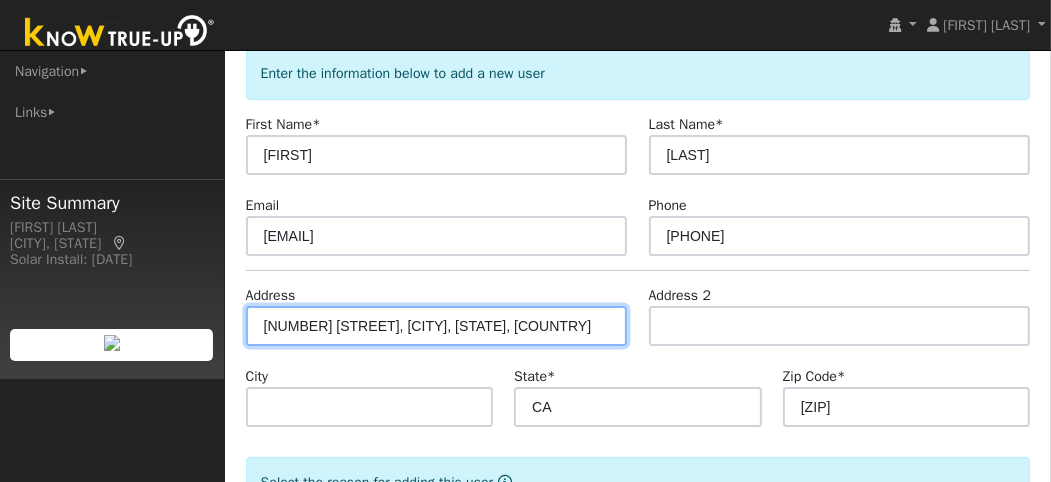 type on "3605 Dunsmuir Circle" 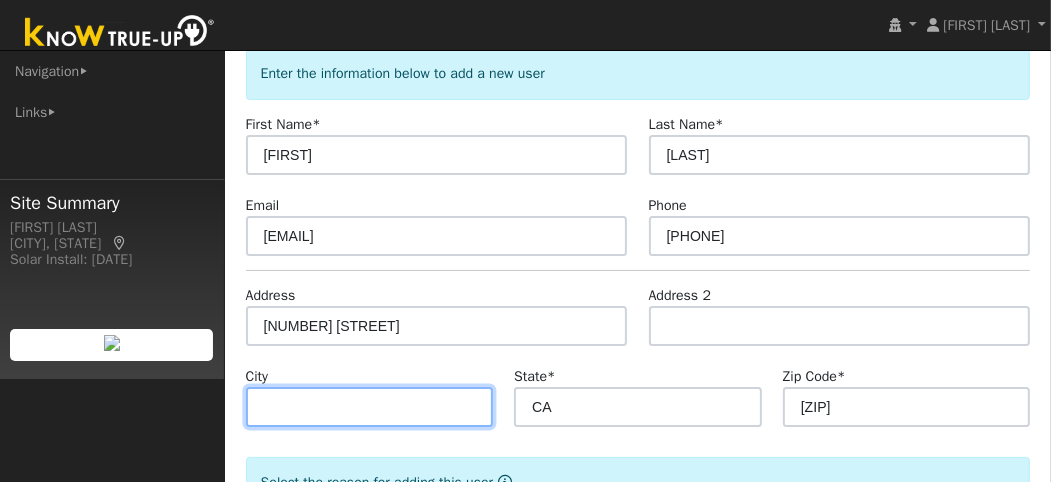 click at bounding box center (370, 407) 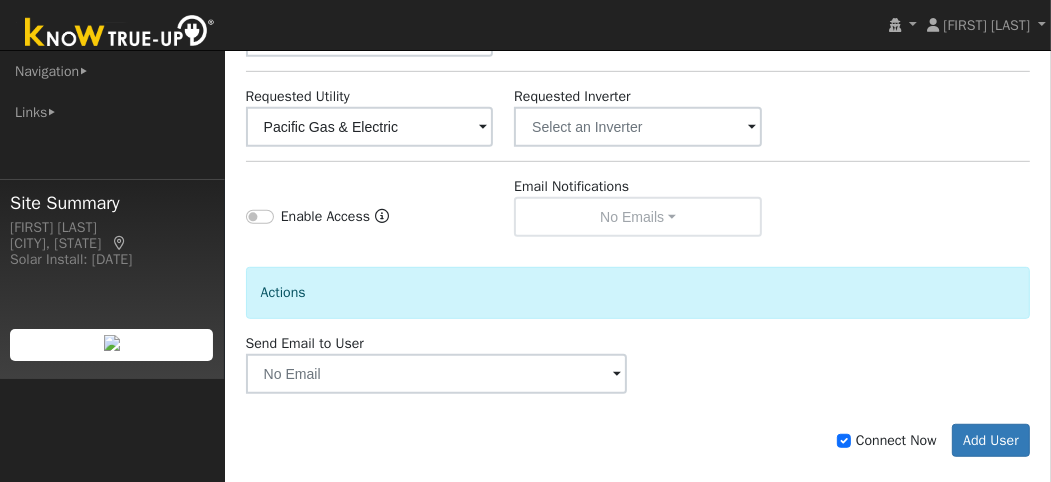 scroll, scrollTop: 808, scrollLeft: 0, axis: vertical 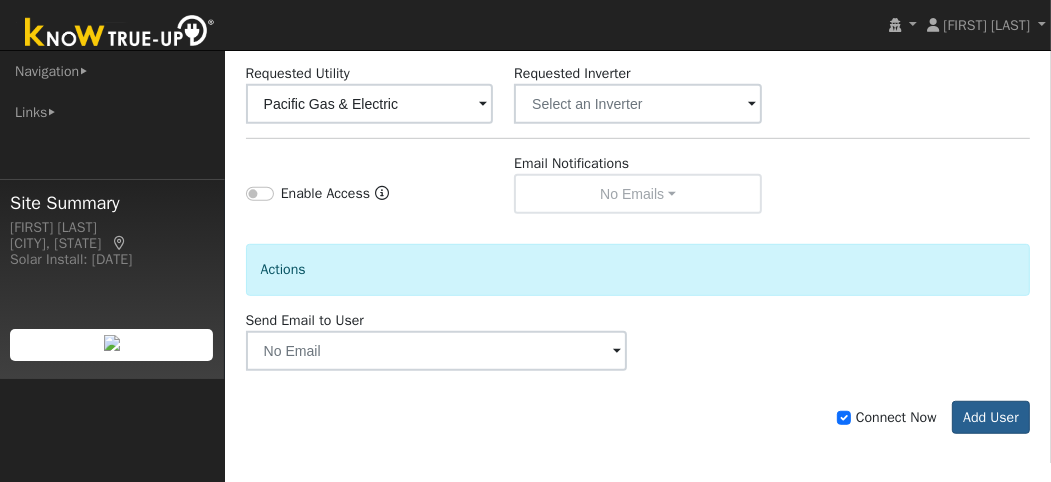 type on "Pleasanton" 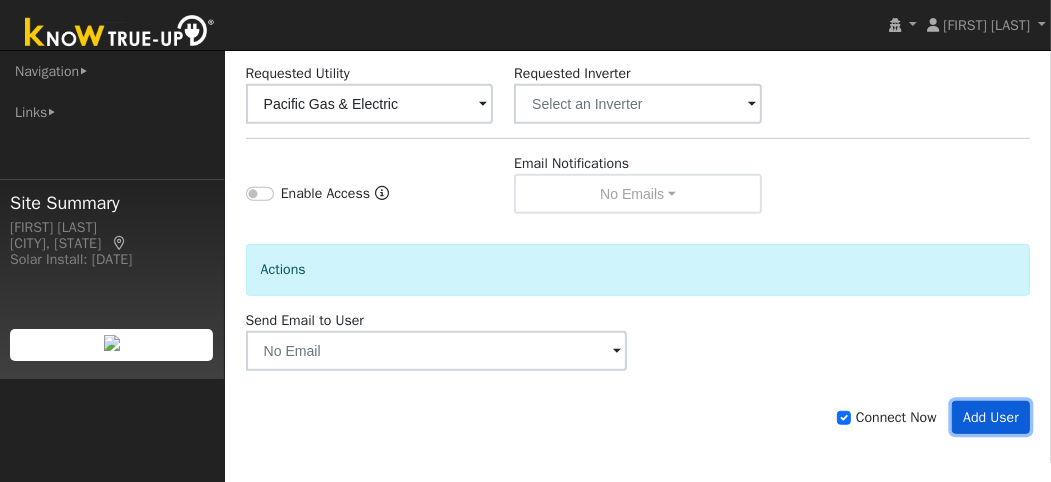 click on "Add User" at bounding box center (991, 418) 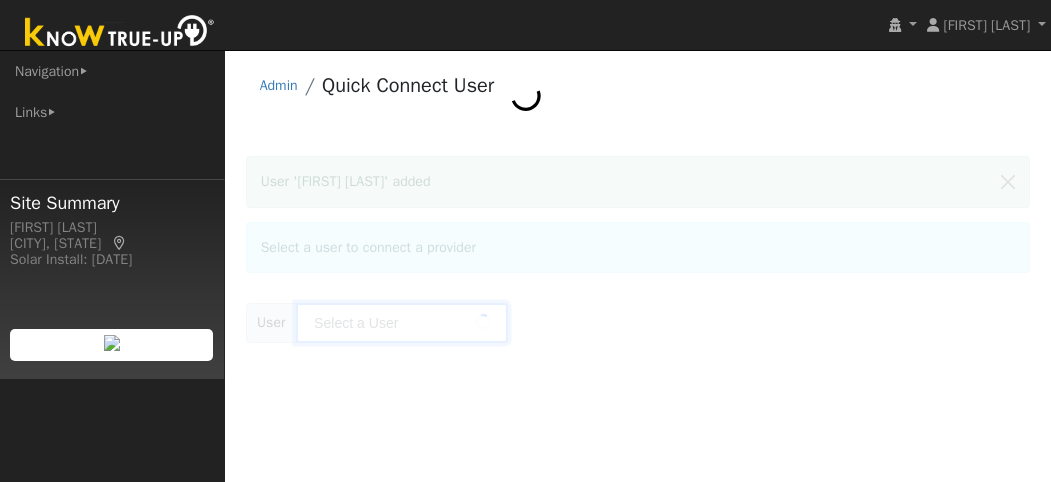 type on "[FIRST] [LAST]" 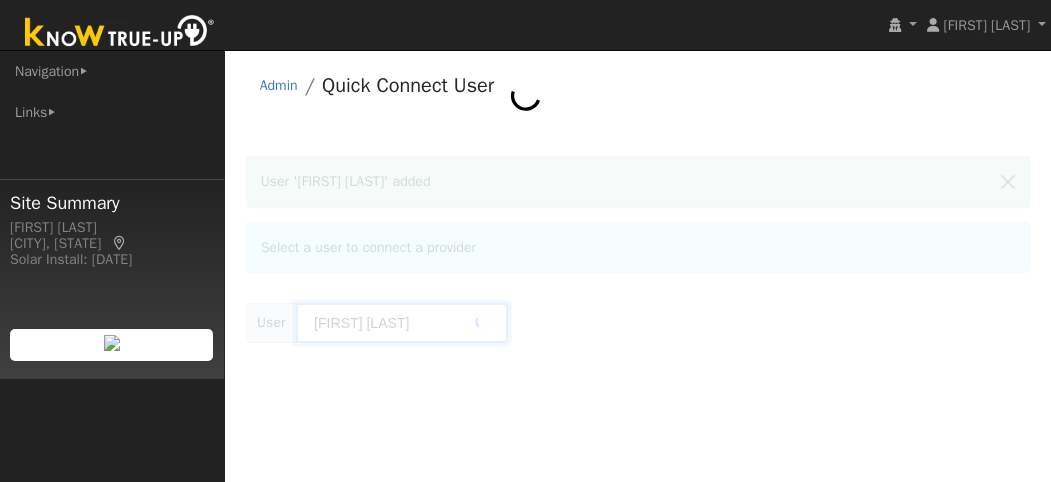 scroll, scrollTop: 0, scrollLeft: 0, axis: both 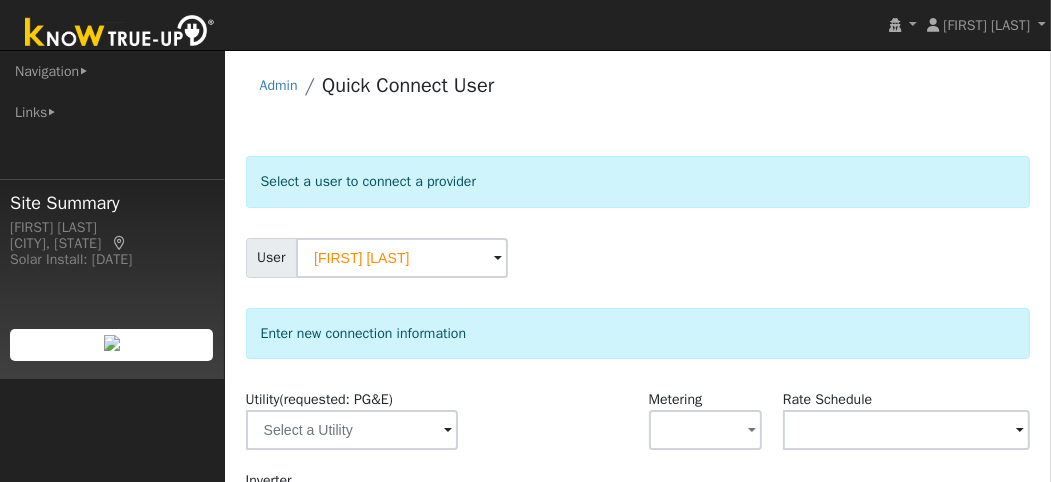 click at bounding box center [448, 431] 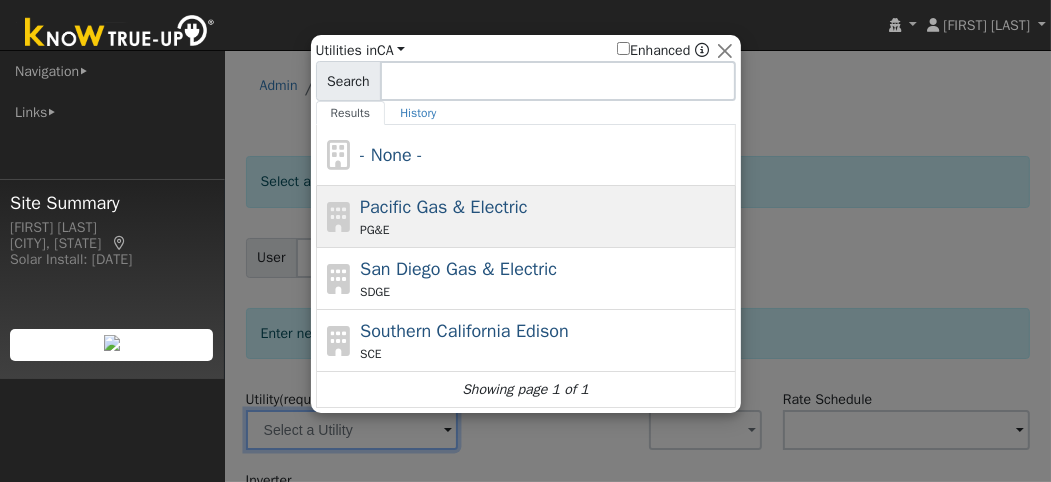 click on "Pacific Gas & Electric" at bounding box center [444, 207] 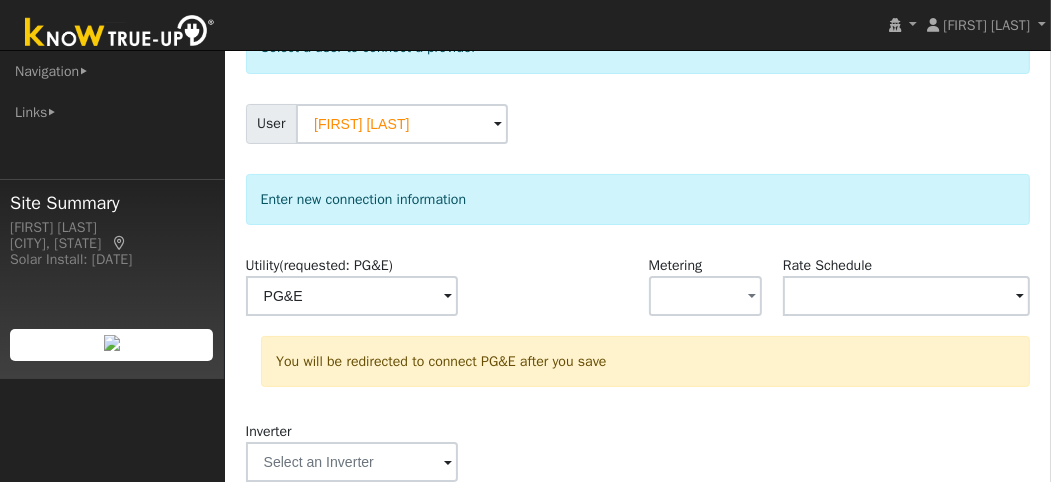 scroll, scrollTop: 99, scrollLeft: 0, axis: vertical 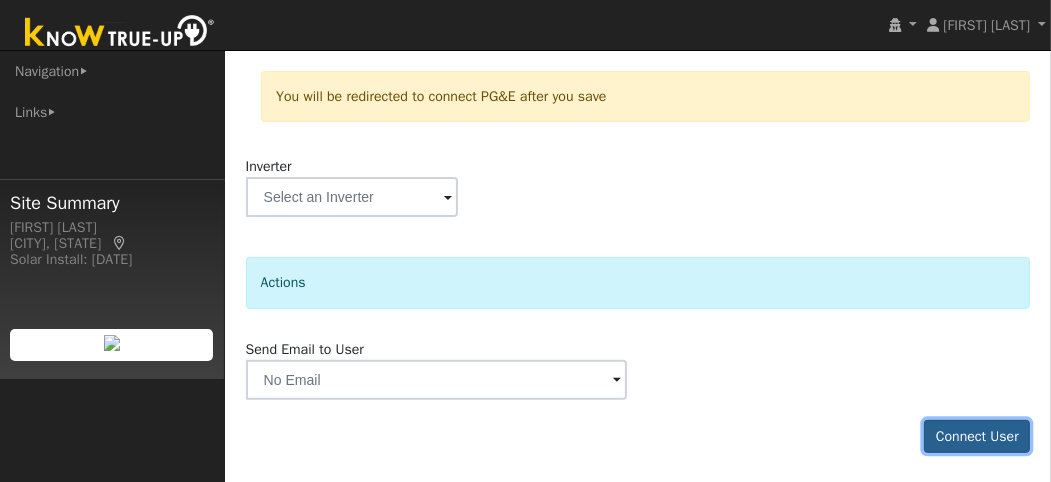 click on "Connect User" at bounding box center [977, 437] 